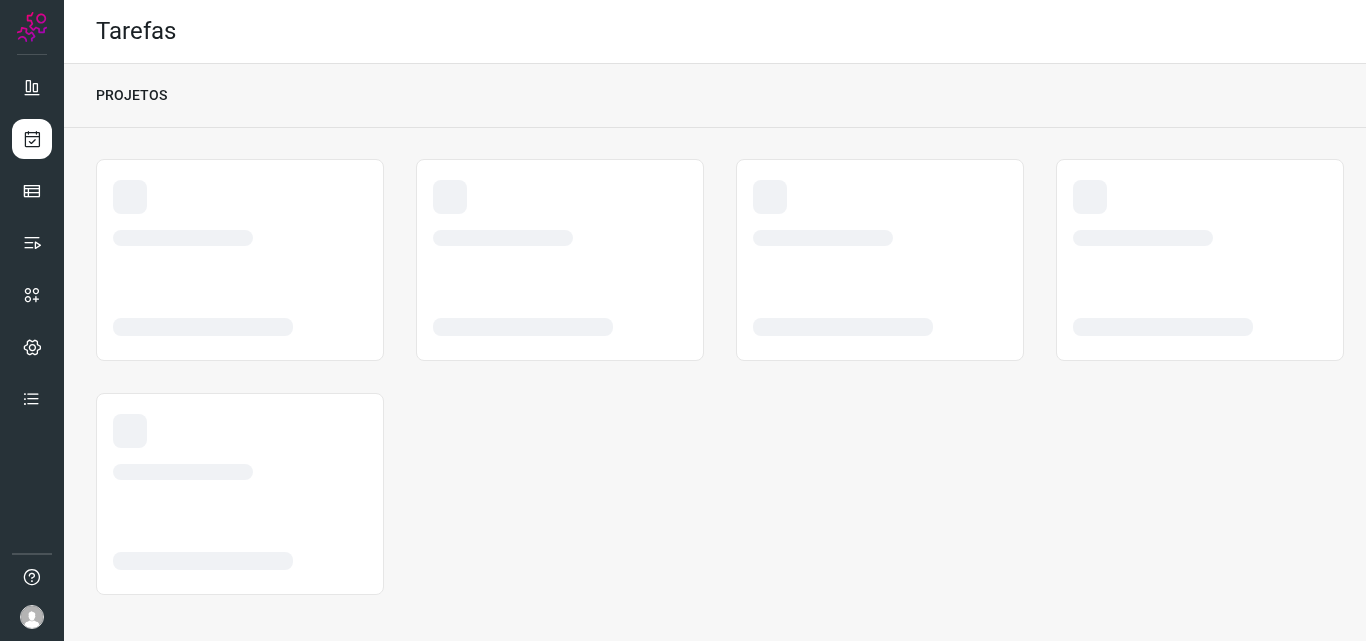 scroll, scrollTop: 0, scrollLeft: 0, axis: both 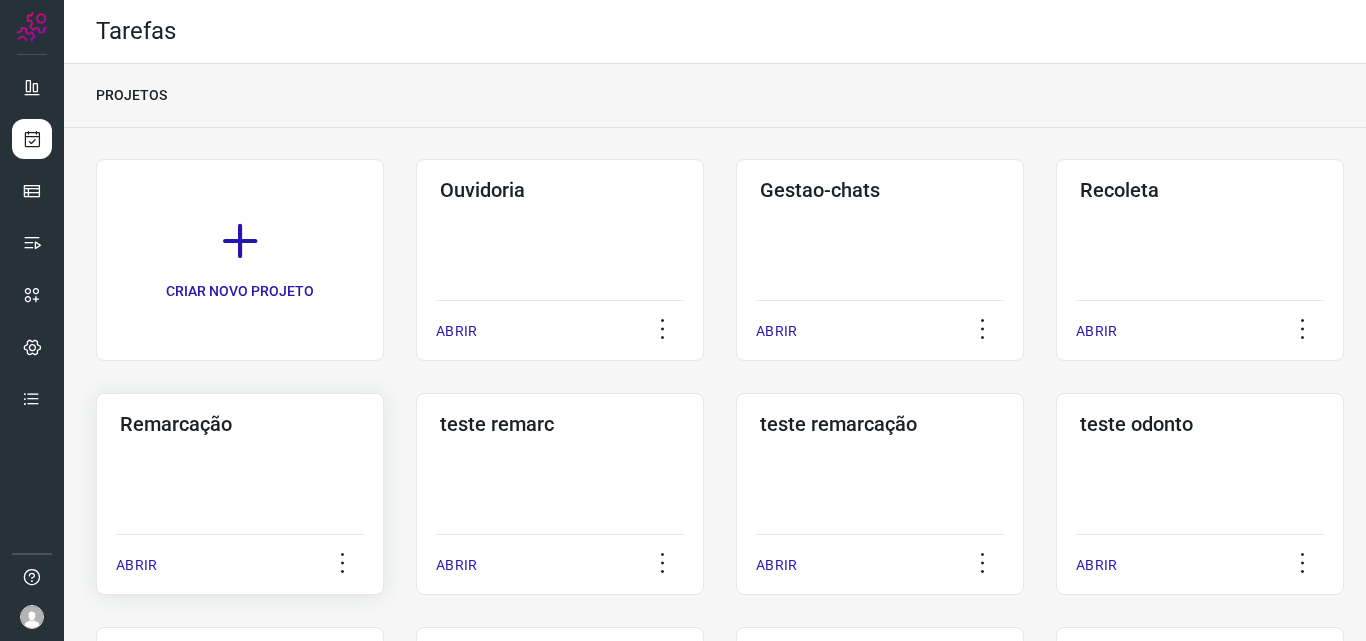 click on "Remarcação  ABRIR" 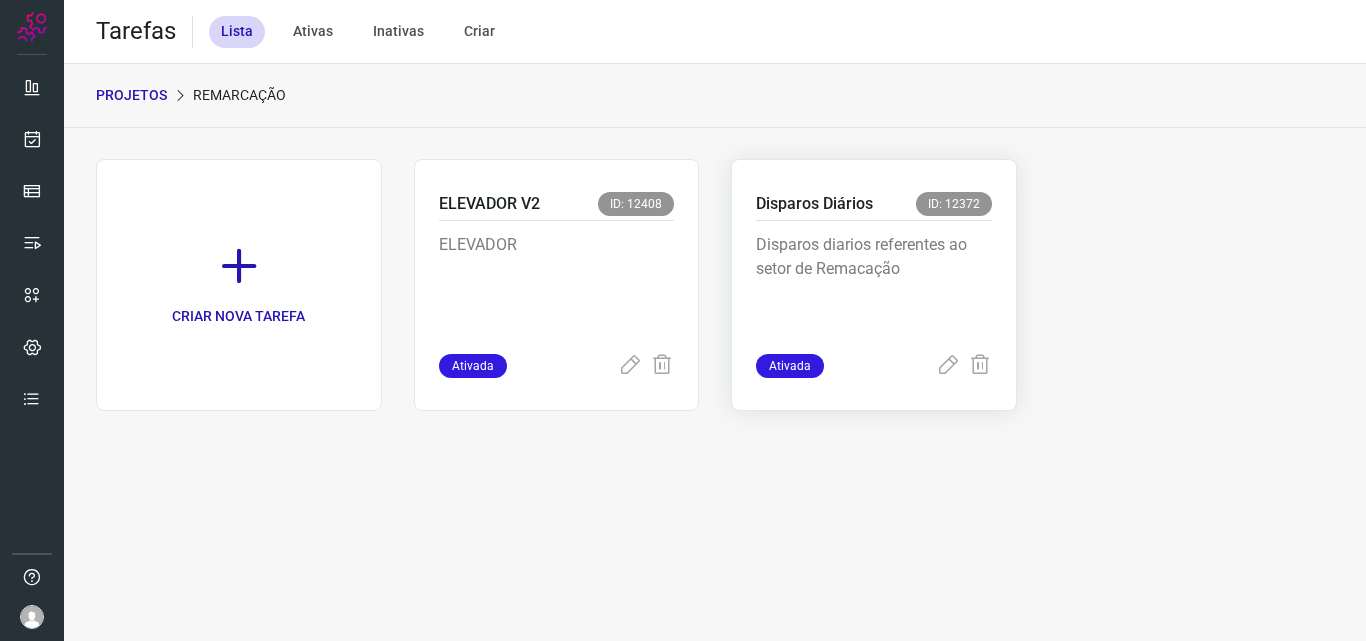click on "Disparos diarios referentes ao setor de Remacação" at bounding box center [874, 283] 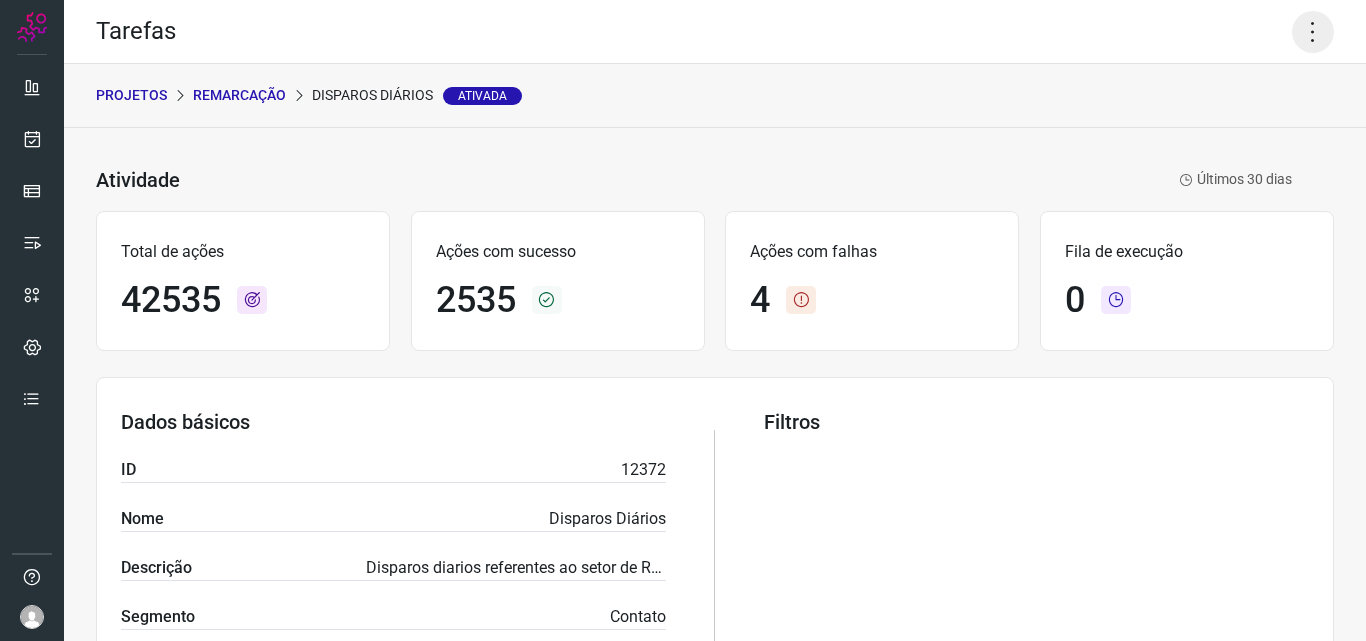 click 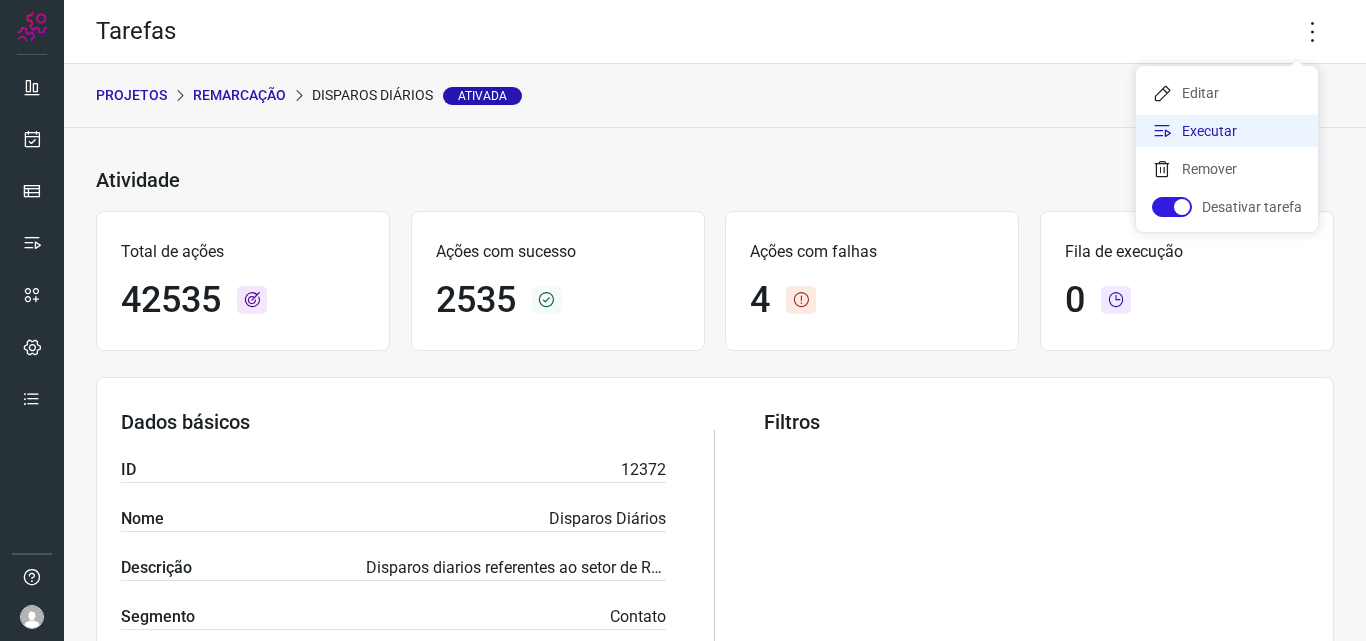 click on "Executar" 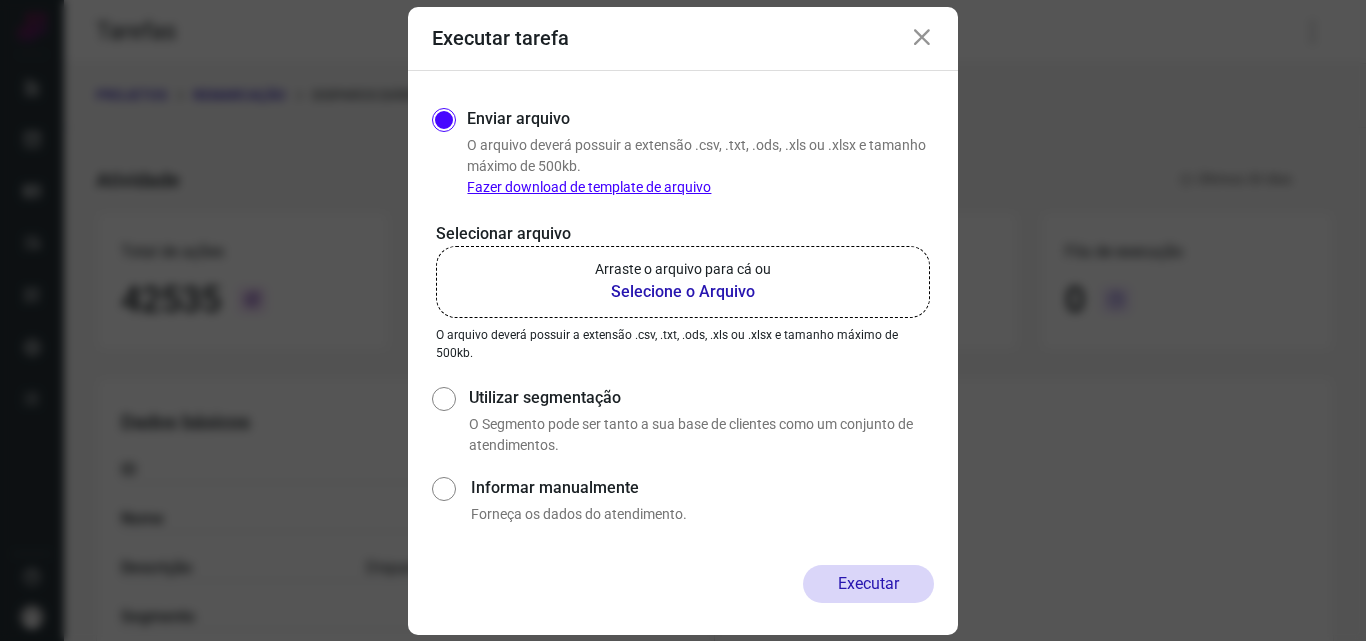 click on "Selecione o Arquivo" at bounding box center (683, 292) 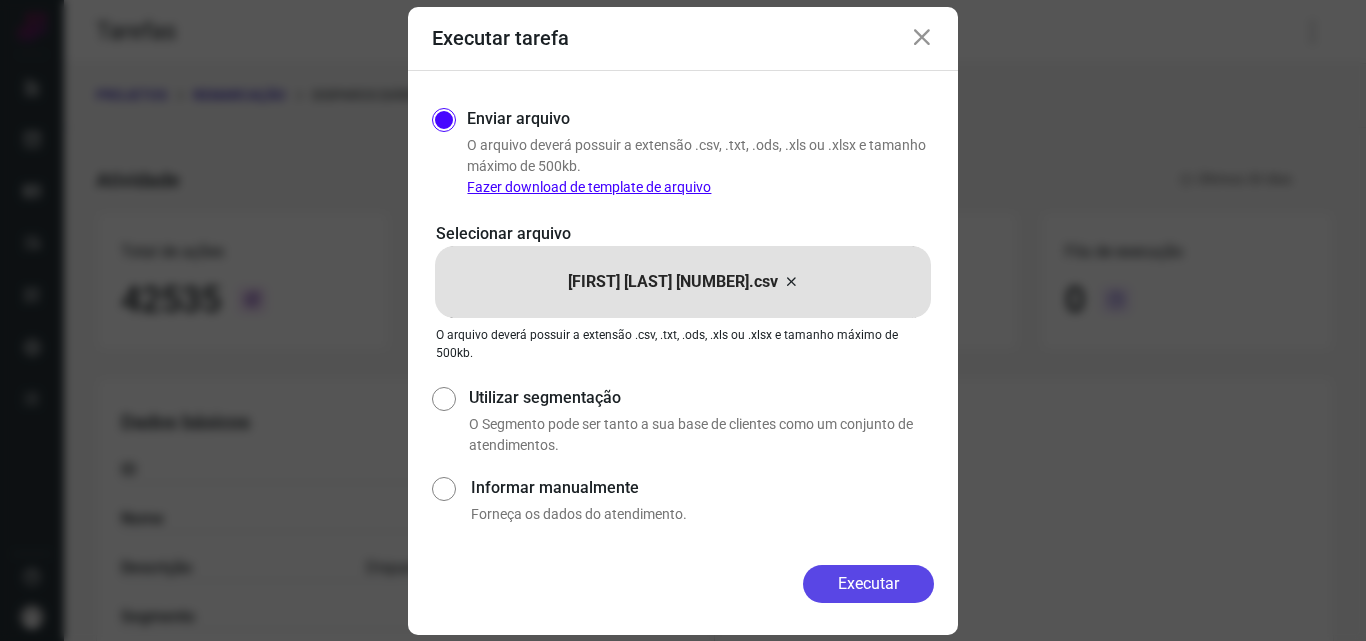 click on "Executar" at bounding box center [868, 584] 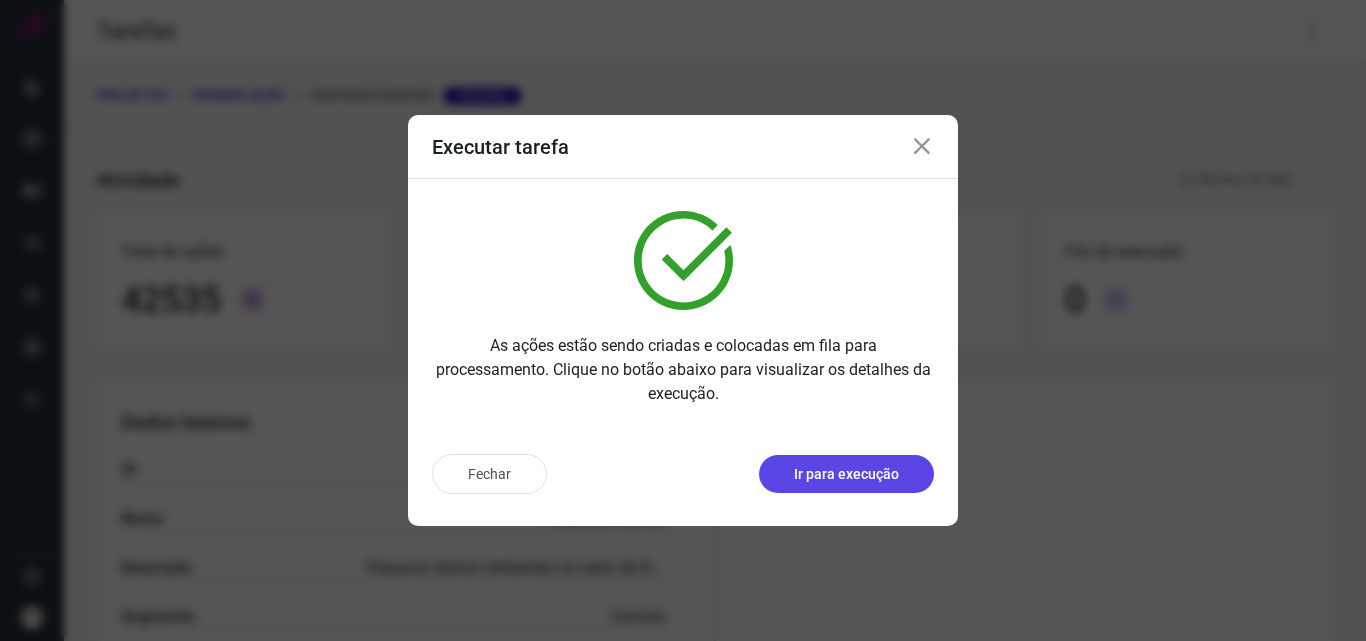 click on "Ir para execução" at bounding box center [846, 474] 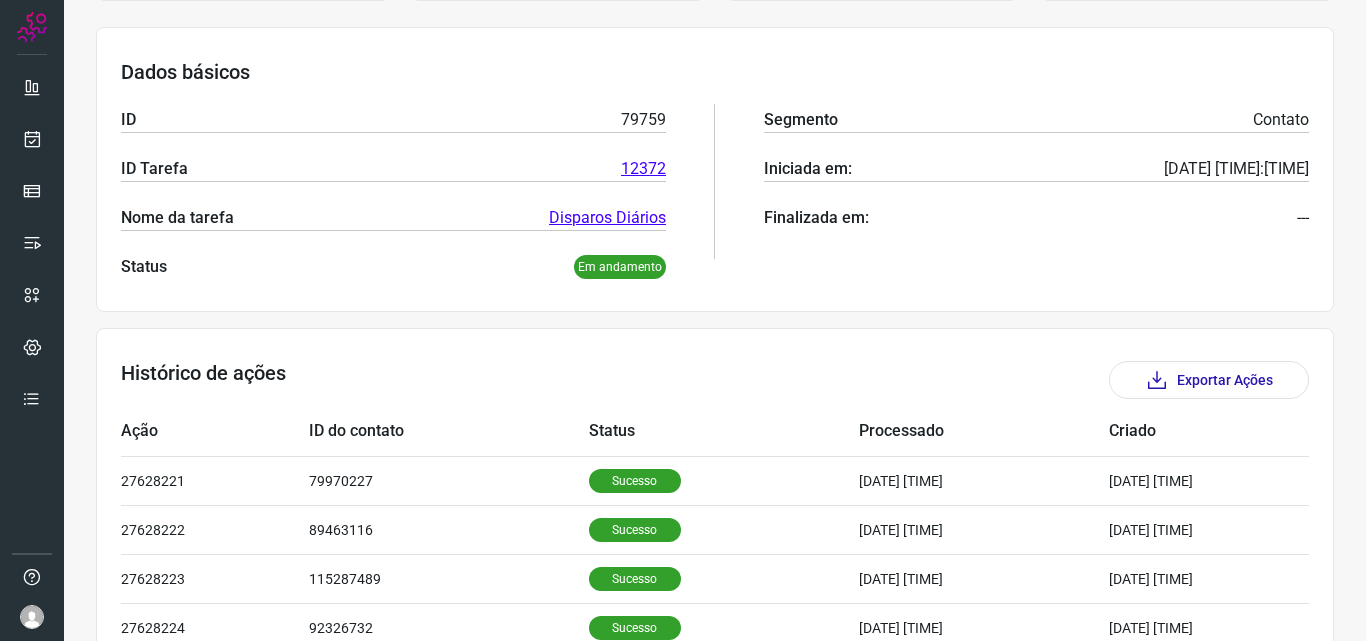scroll, scrollTop: 0, scrollLeft: 0, axis: both 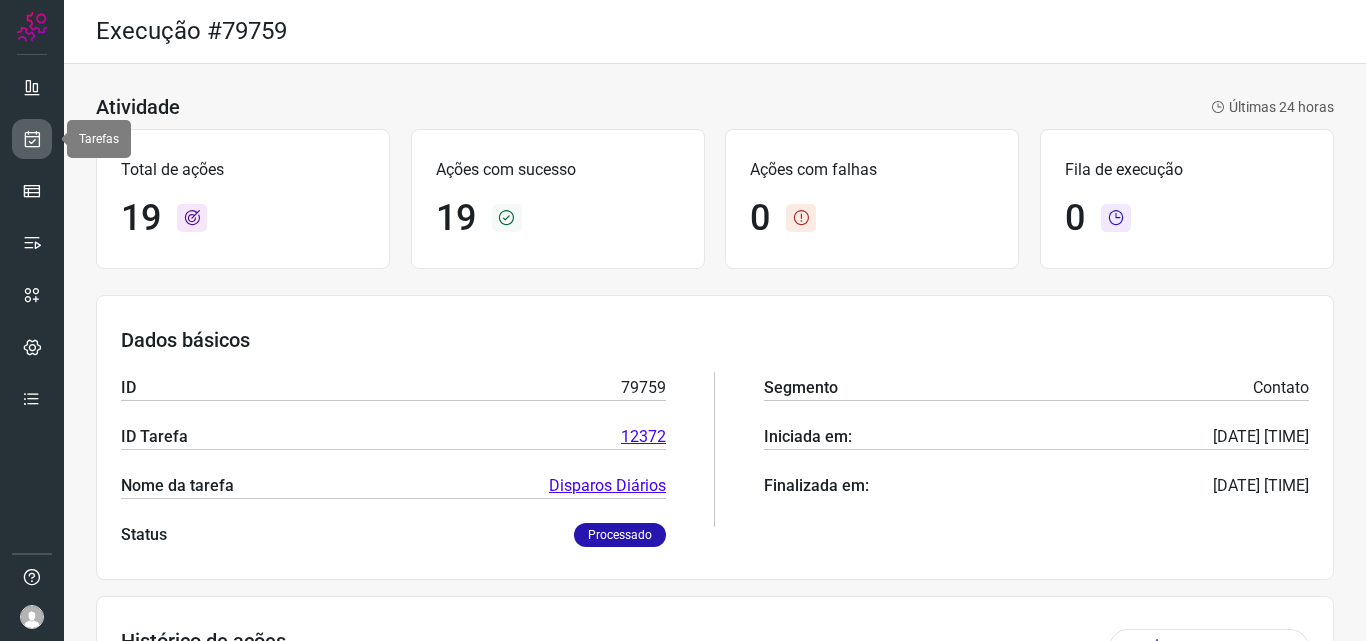 click at bounding box center (32, 139) 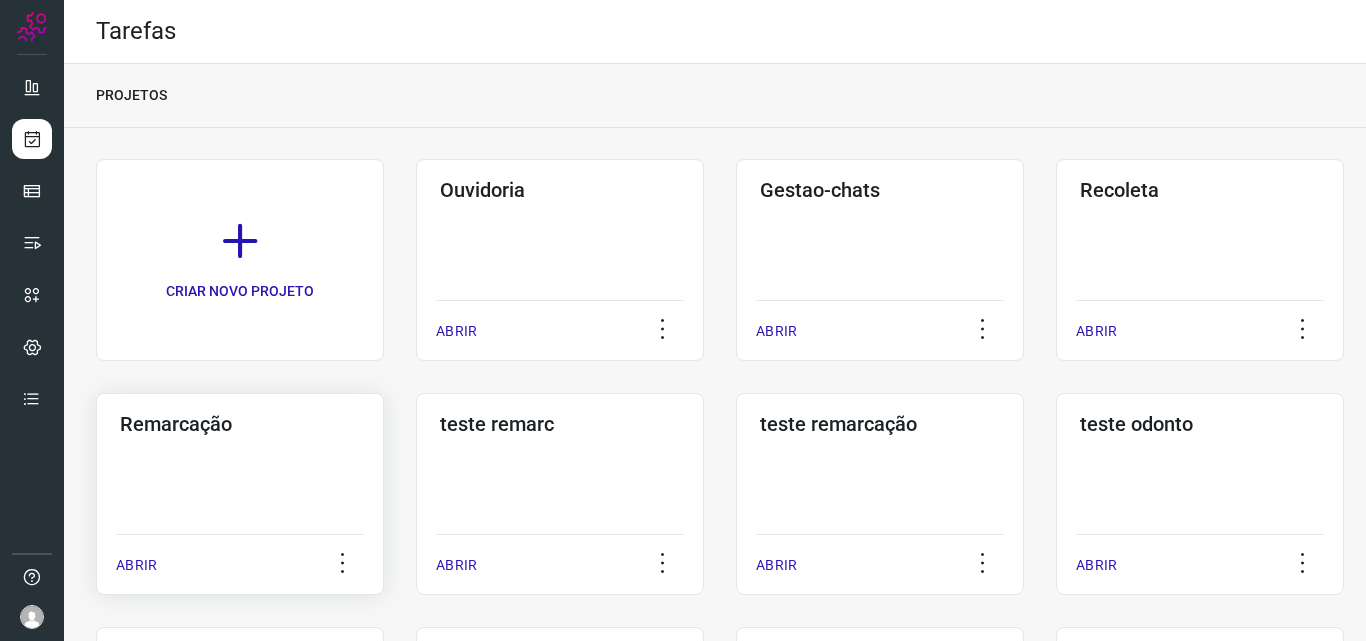 click on "Remarcação  ABRIR" 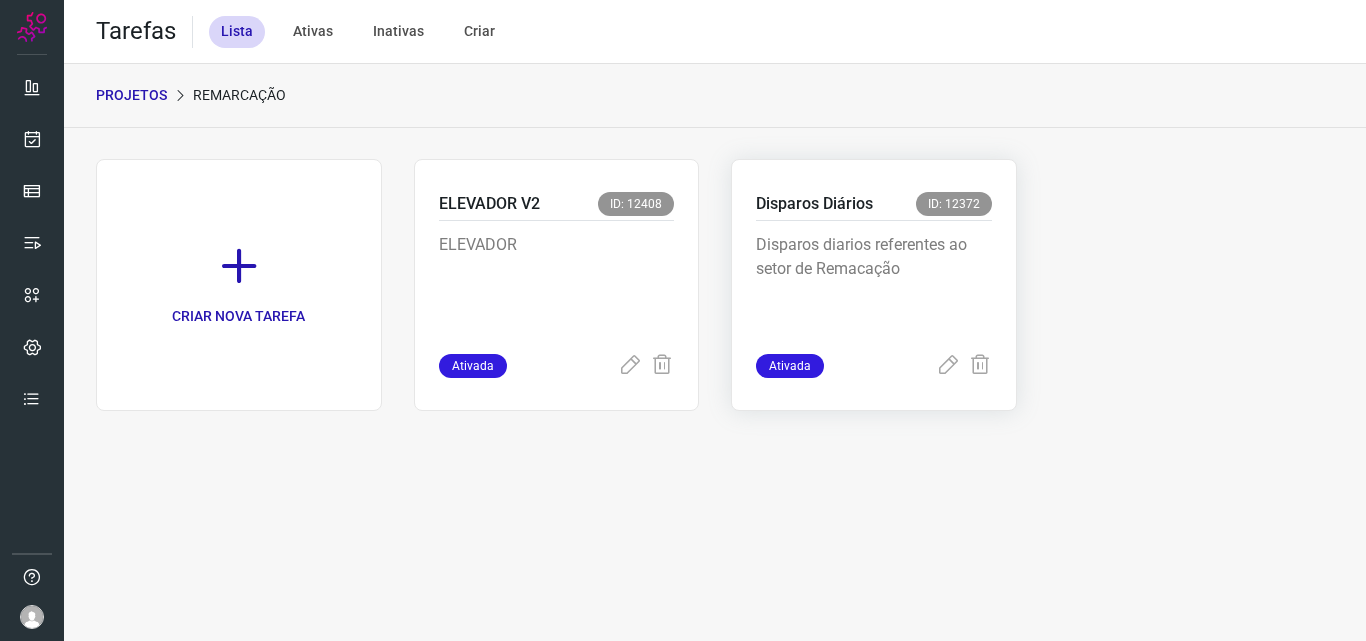 click on "Disparos diarios referentes ao setor de Remacação" at bounding box center [874, 283] 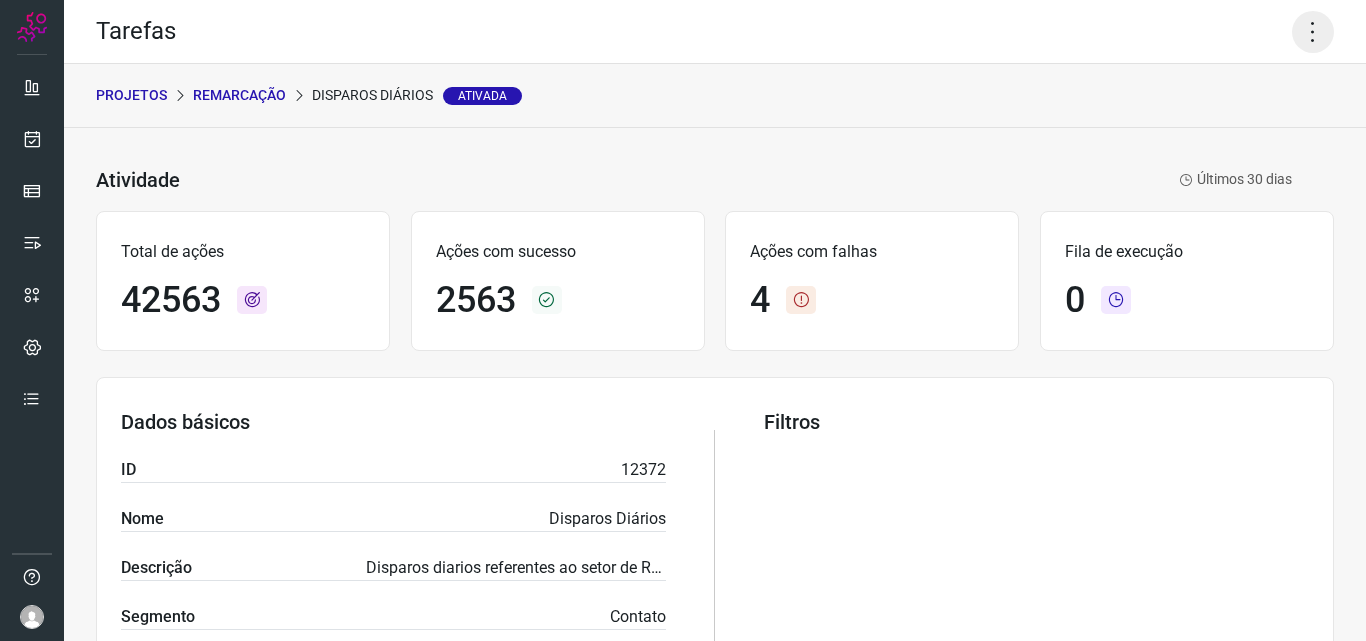 click 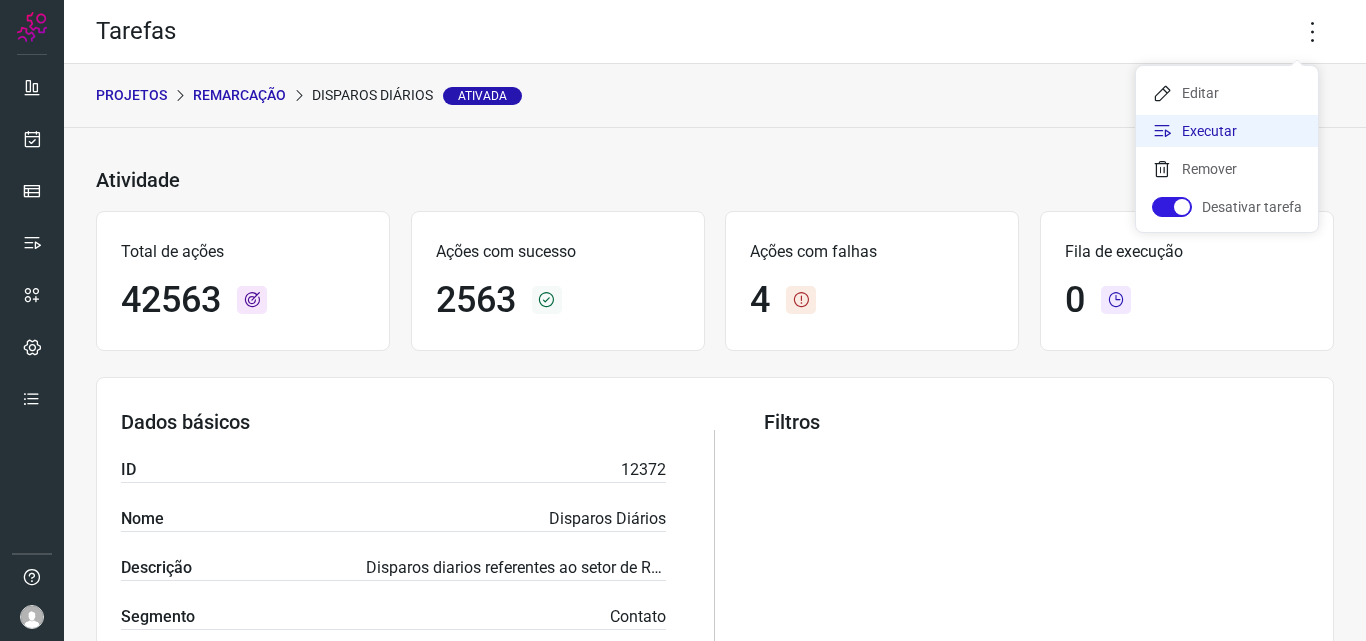 click on "Executar" 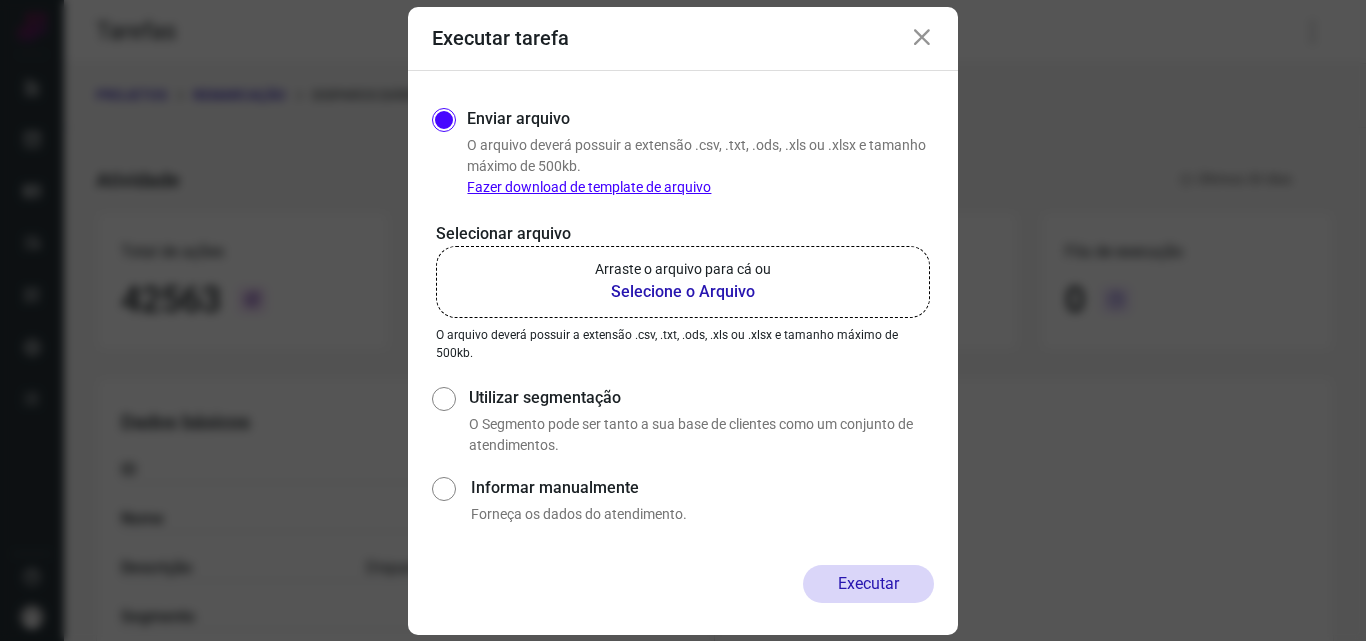 click on "Selecione o Arquivo" at bounding box center [683, 292] 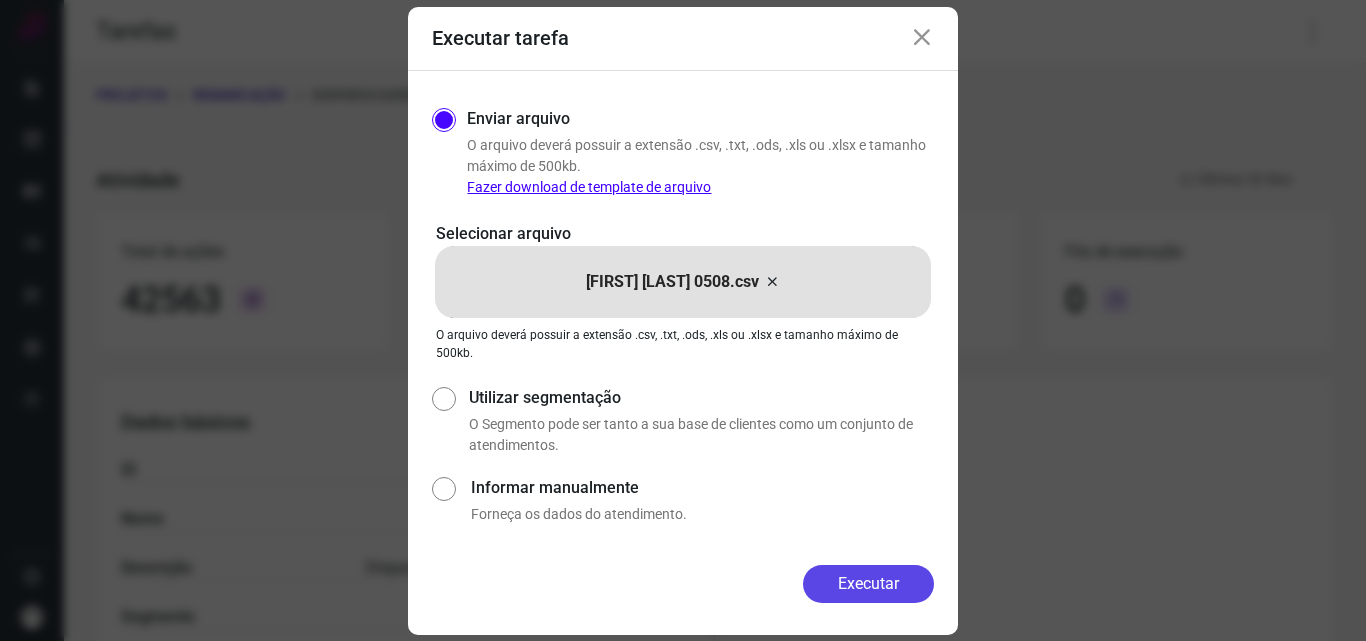 click on "Executar" at bounding box center (868, 584) 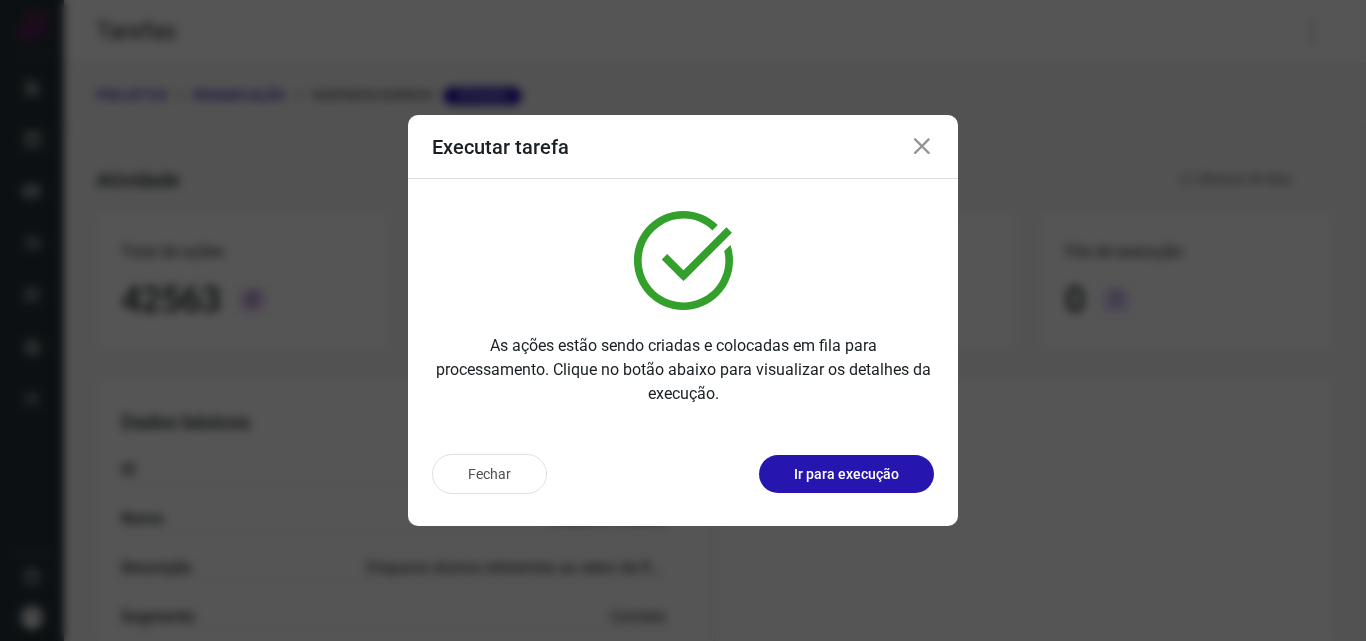 click on "Ir para execução" at bounding box center (846, 474) 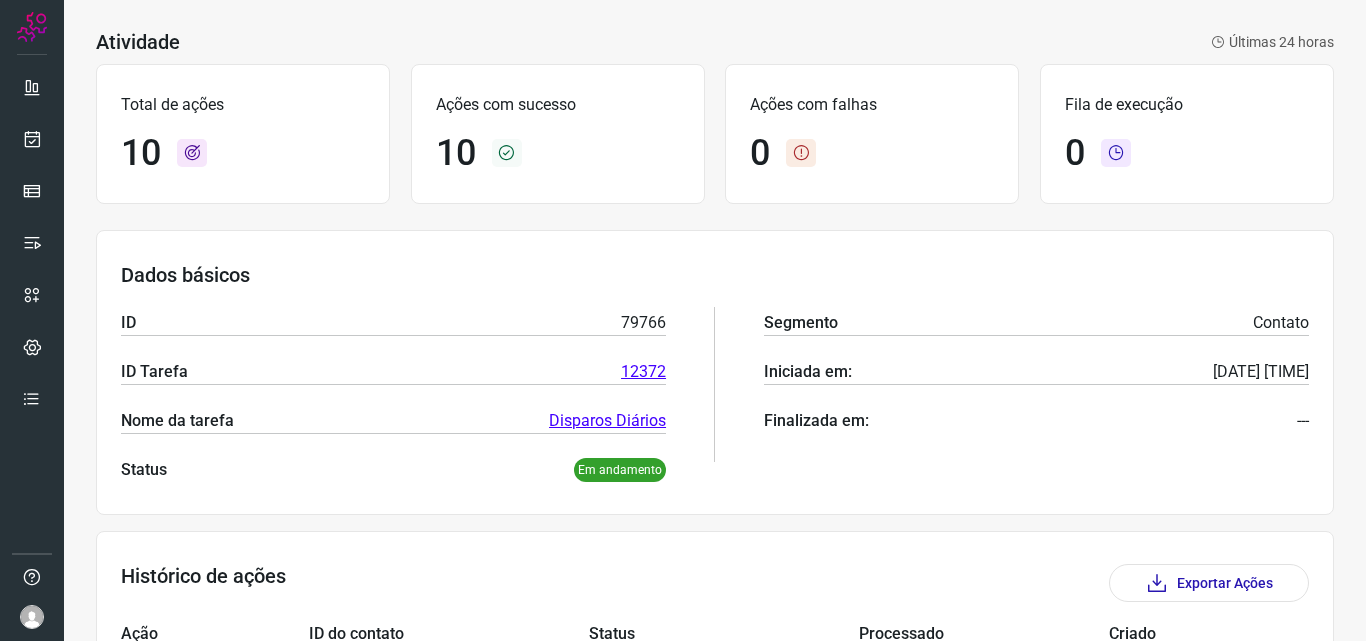 scroll, scrollTop: 100, scrollLeft: 0, axis: vertical 